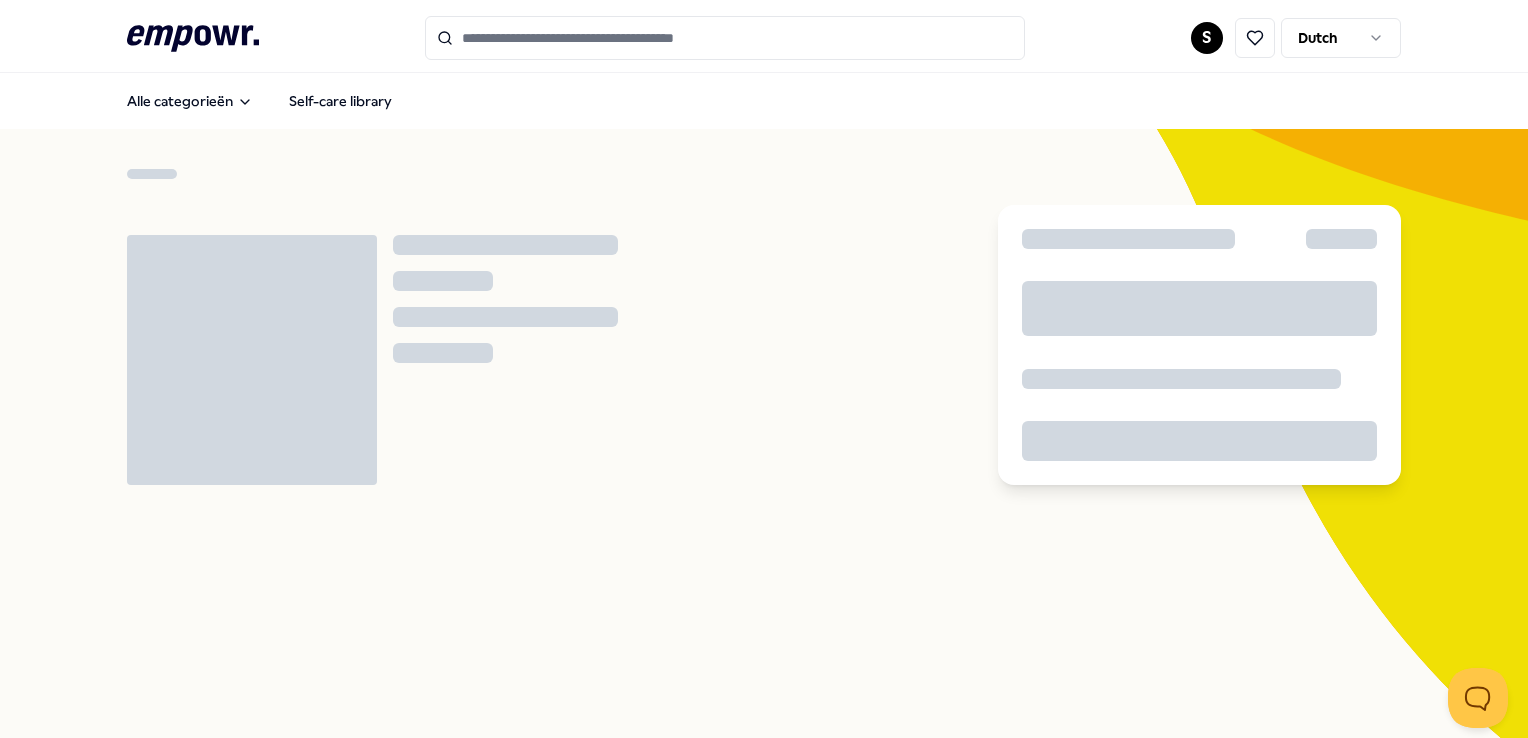 scroll, scrollTop: 0, scrollLeft: 0, axis: both 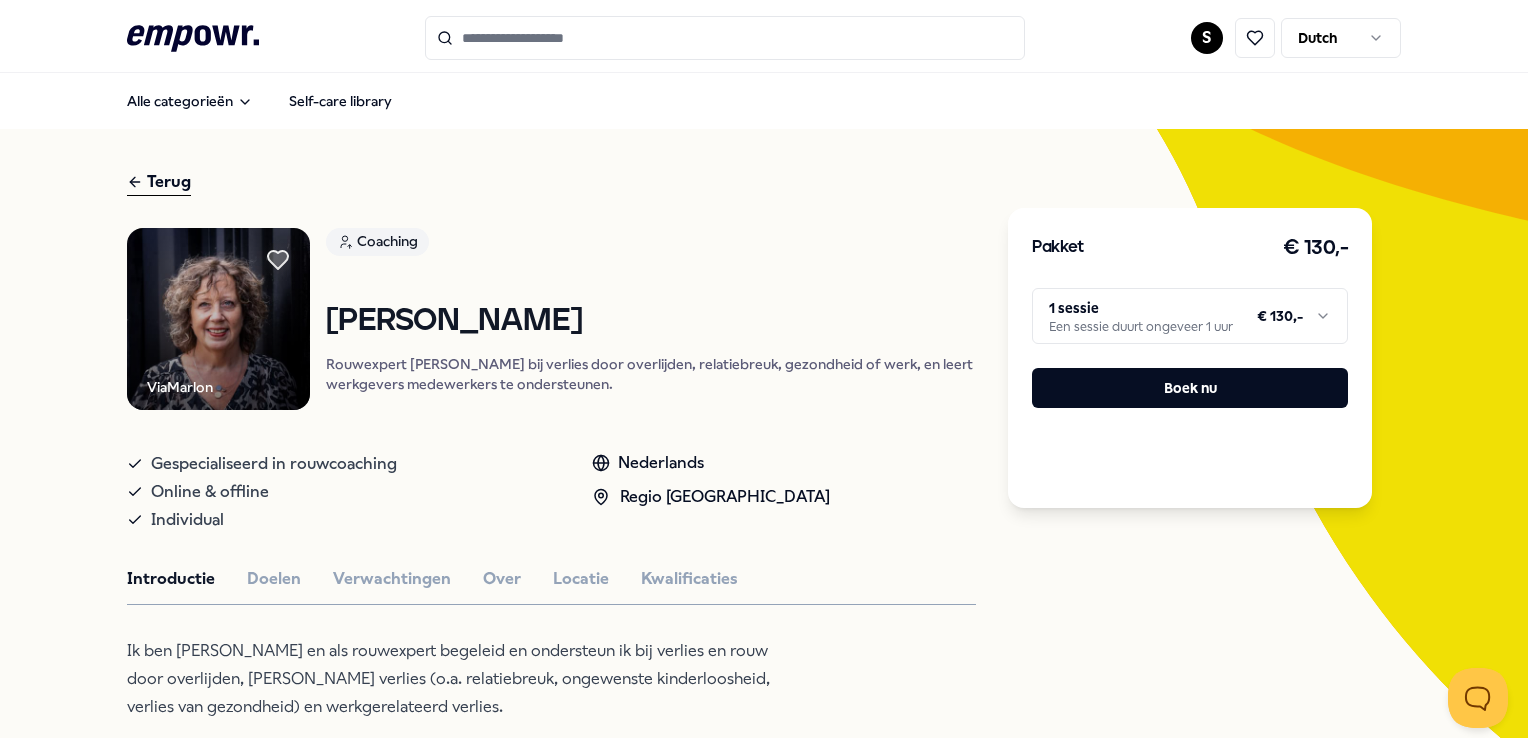 click on ".empowr-logo_svg__cls-1{fill:#03032f} S Dutch Alle categorieën   Self-care library Terug ViaMarlon Coaching [PERSON_NAME] Rouwexpert [PERSON_NAME] bij verlies door overlijden, relatiebreuk, gezondheid of werk, en leert werkgevers medewerkers te ondersteunen. Gespecialiseerd in rouwcoaching Online & offline Individual Nederlands Regio  Zuid  NL  Introductie Doelen Verwachtingen Over Locatie Kwalificaties Ik ben [PERSON_NAME] en als rouwexpert begeleid en ondersteun ik bij verlies en rouw door overlijden, levend verlies (o.a. relatiebreuk, ongewenste kinderloosheid, verlies van gezondheid) en werkgerelateerd verlies. Ik begeleid rouwenden in het erkennen en accepteren van een verlies en dit integreren in hun leven.  Want rouw is iets dat nooit over gaat, je draagt het tot het einde van je leven met je mee.  Maar je hebt wel een keuze in hóe je dit meedraagt. Beoordelingen  [PERSON_NAME], 52 jaar, [PERSON_NAME], 37 jaar, [GEOGRAPHIC_DATA]   [PERSON_NAME], 41 jaar, Eindhoven Aanbevolen Coaching [PERSON_NAME]" at bounding box center [764, 369] 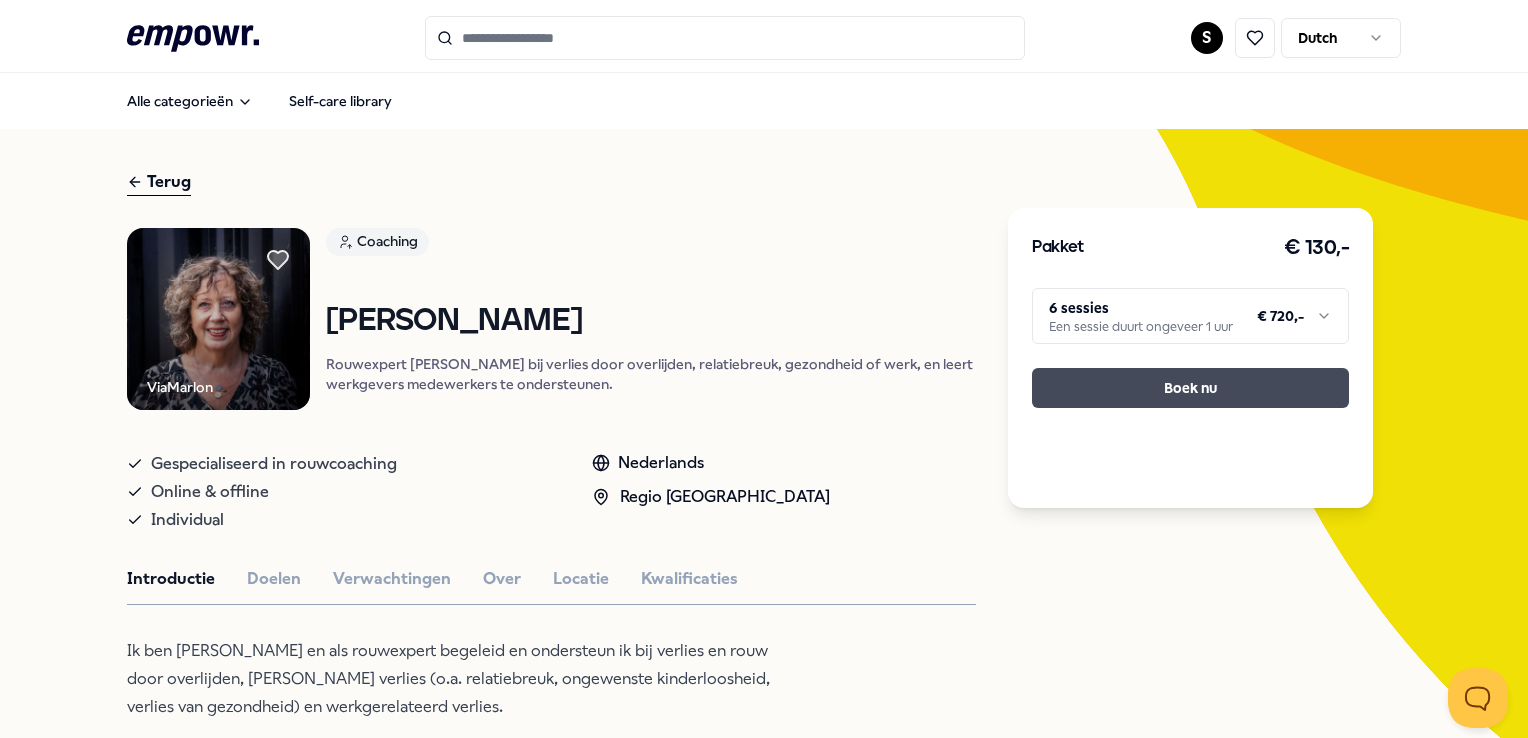 click on "Boek nu" at bounding box center (1190, 388) 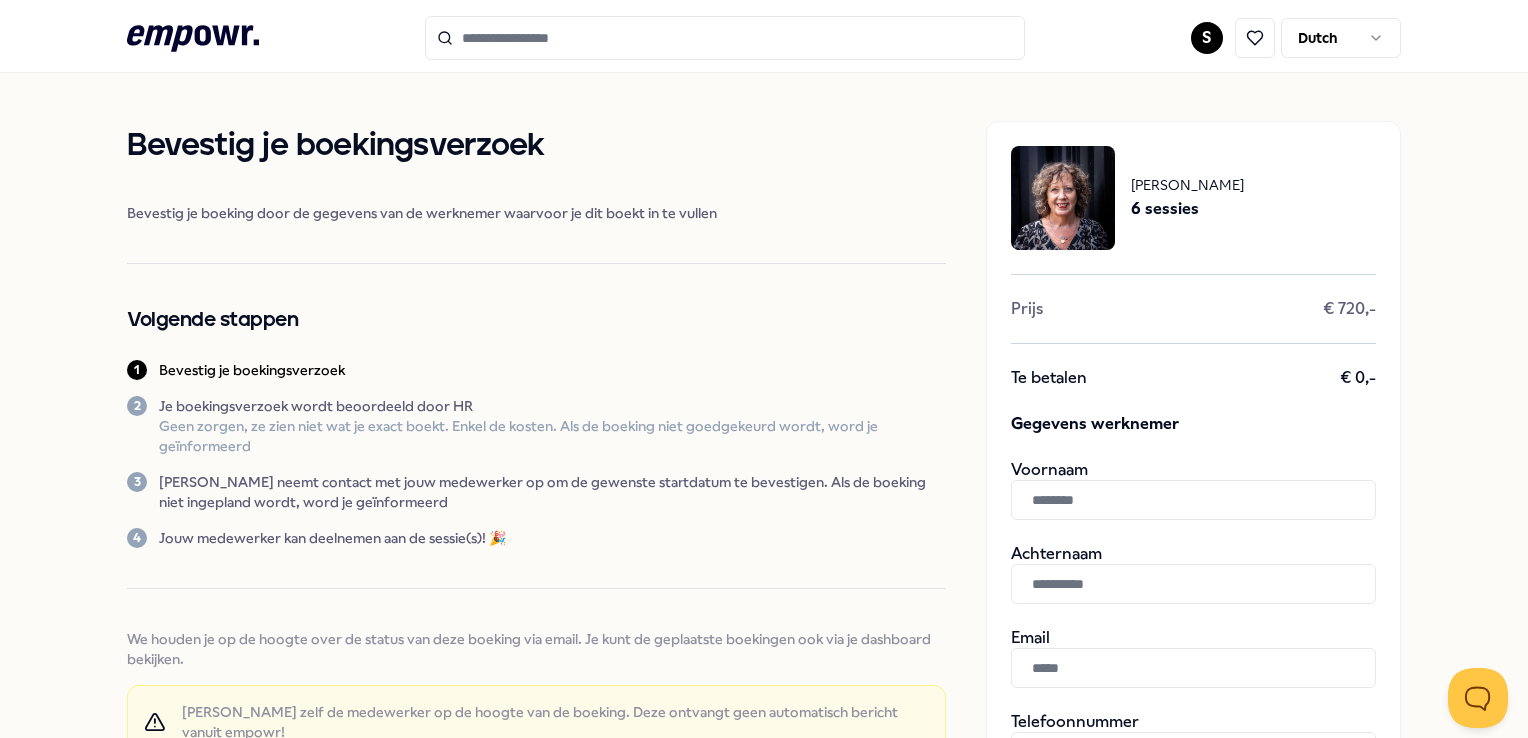 click at bounding box center (1193, 500) 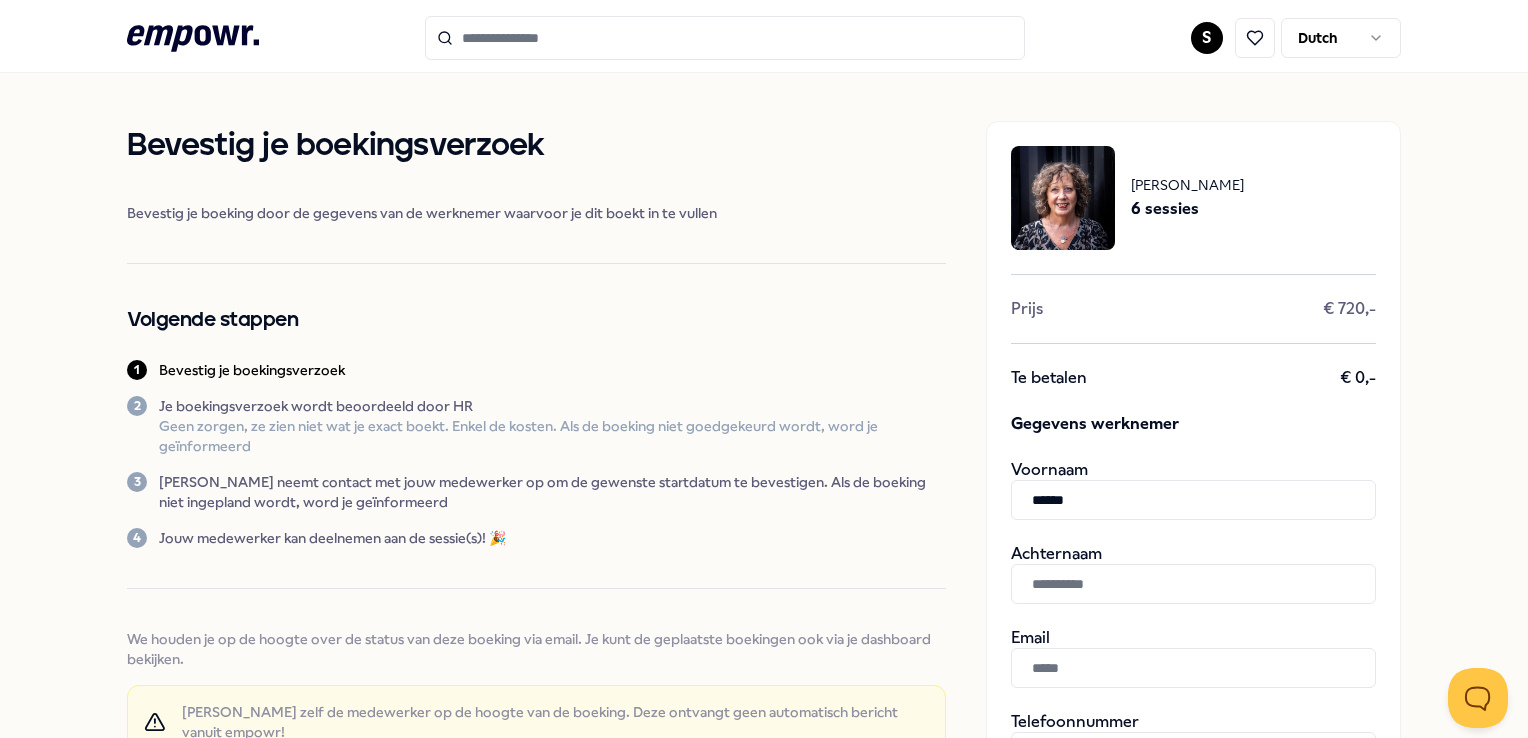 type on "******" 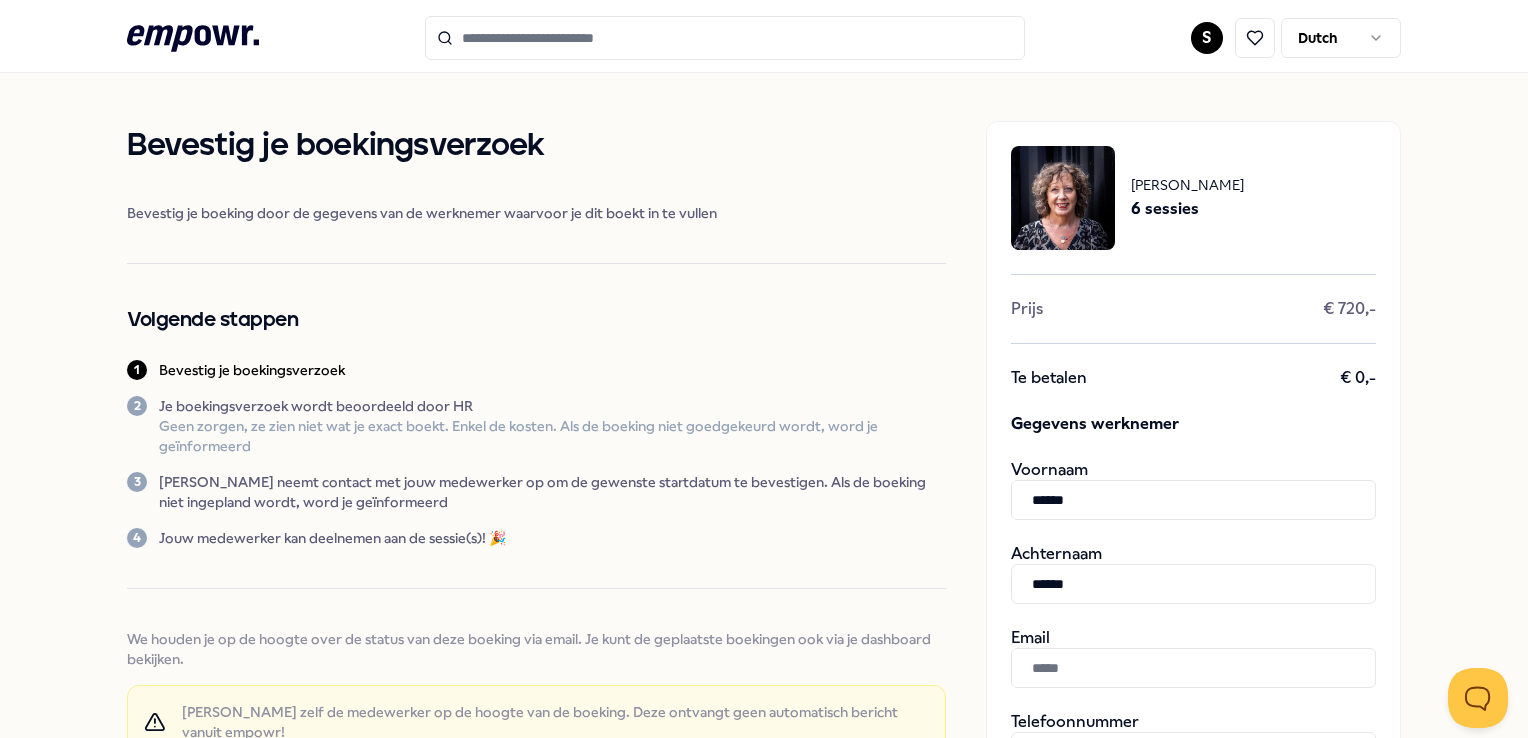 type on "******" 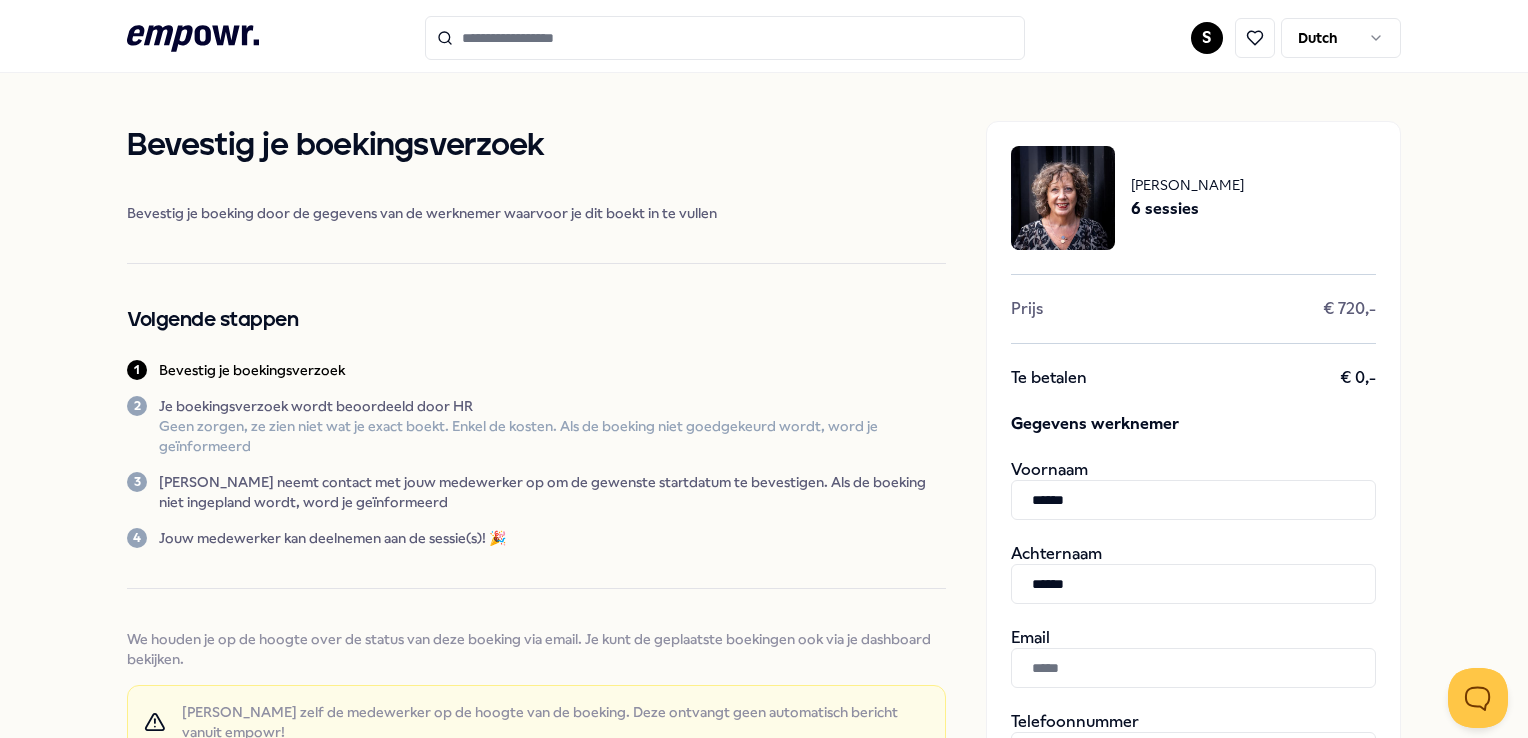 paste on "**********" 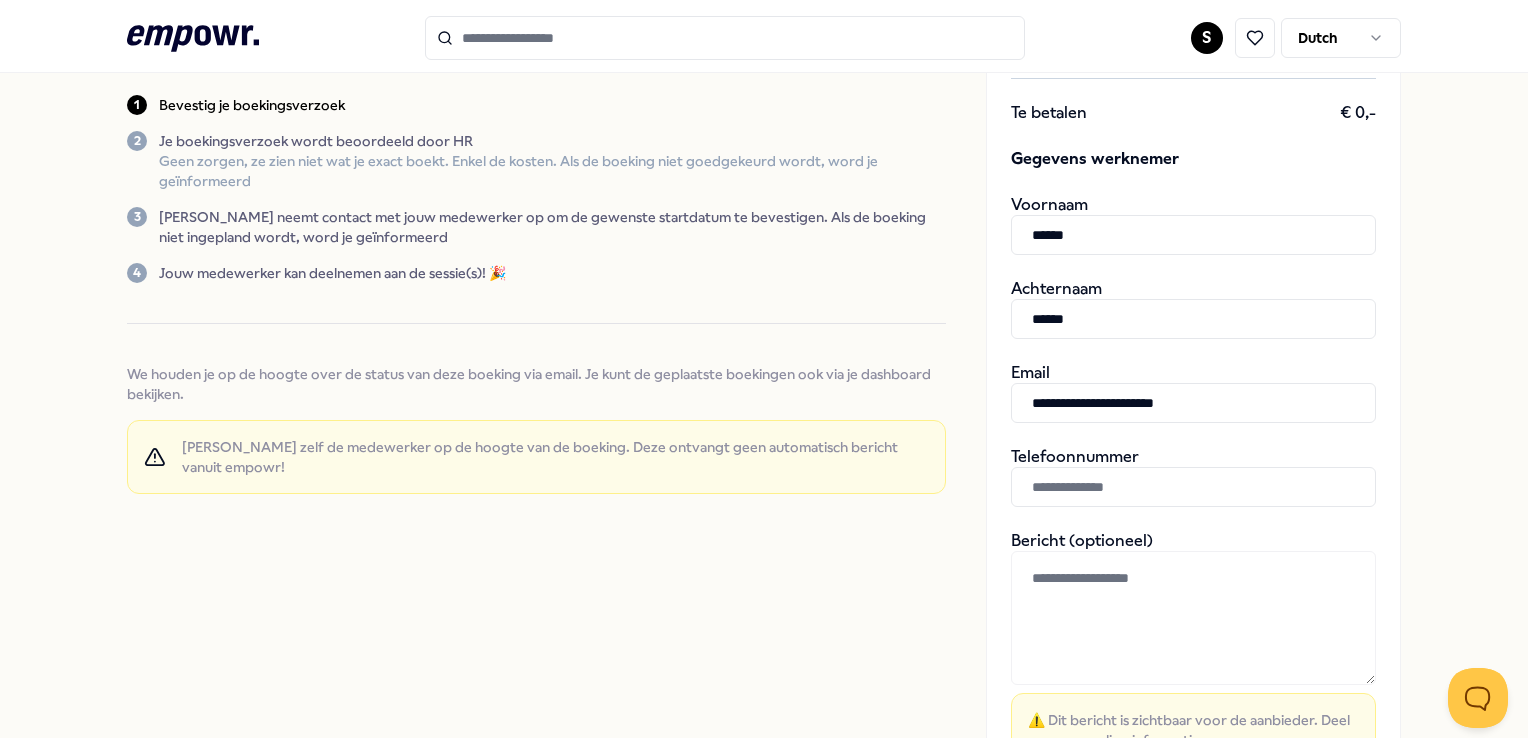scroll, scrollTop: 300, scrollLeft: 0, axis: vertical 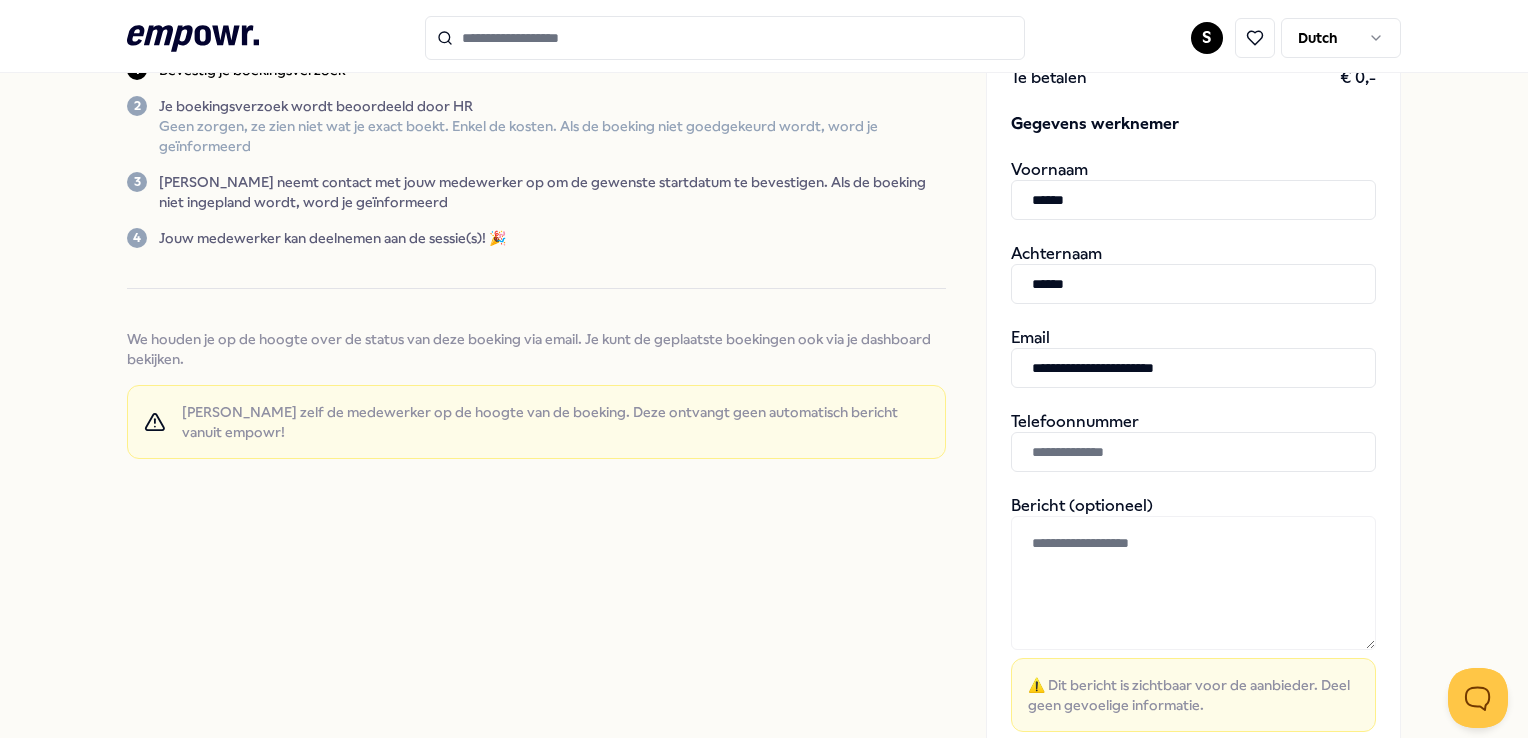 click on "**********" at bounding box center (1193, 368) 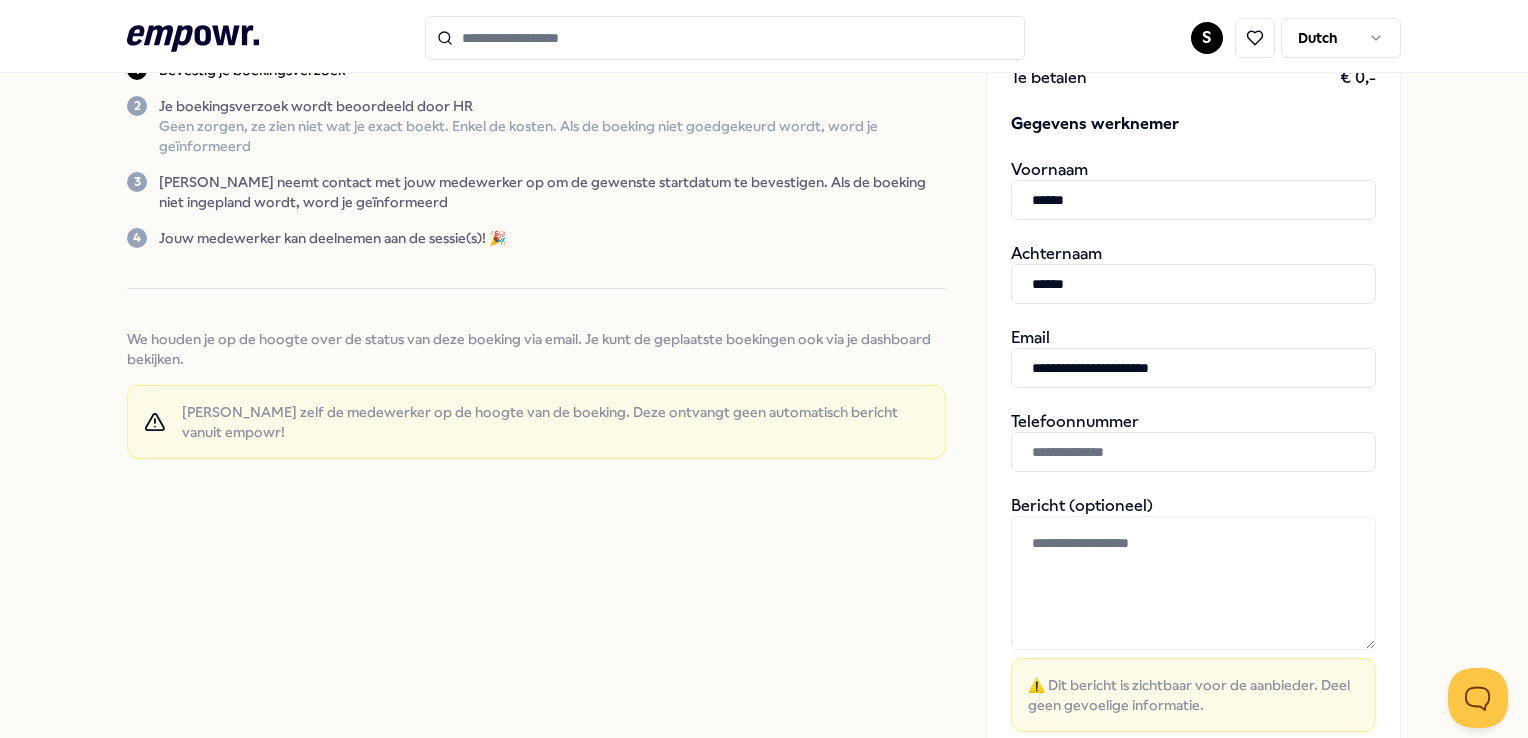 type on "**********" 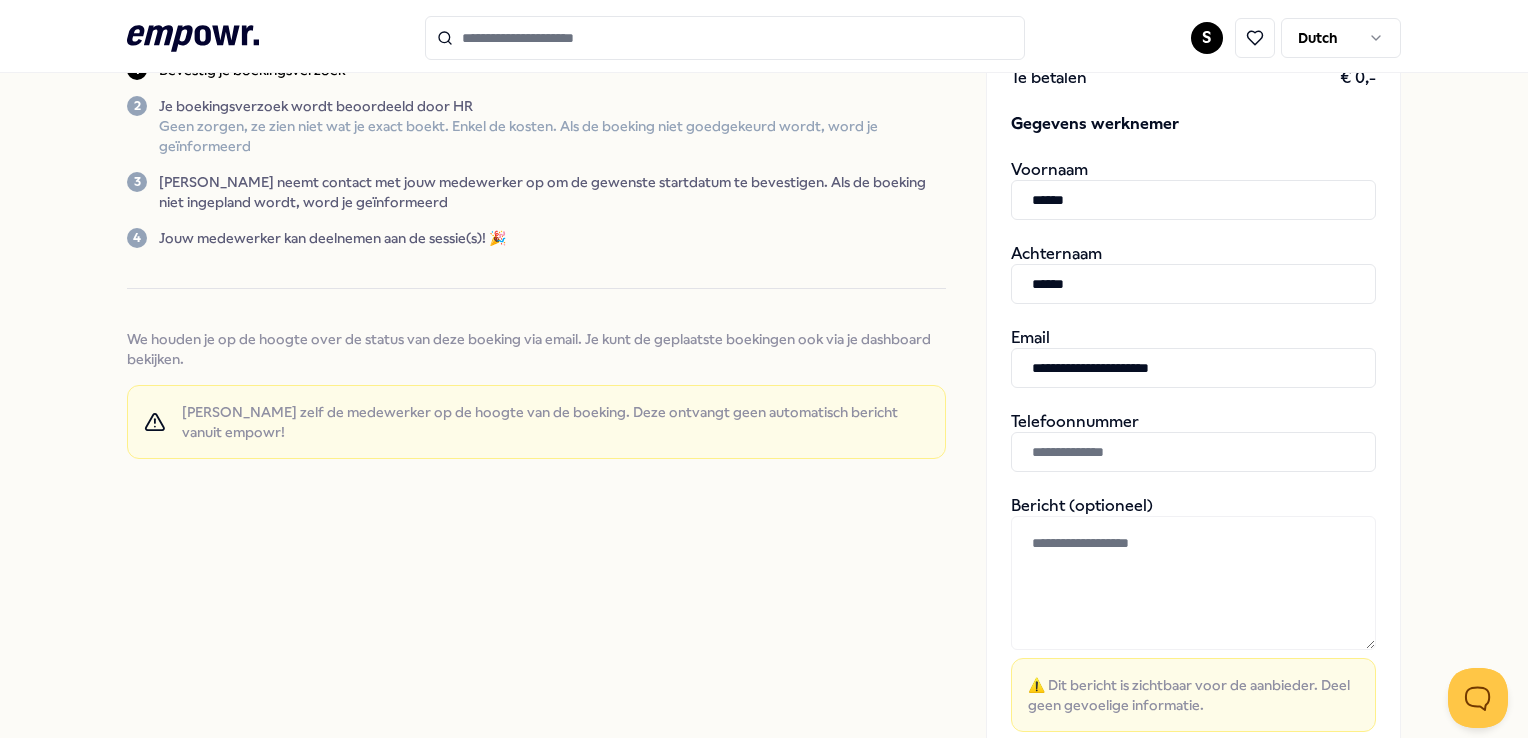 paste on "**********" 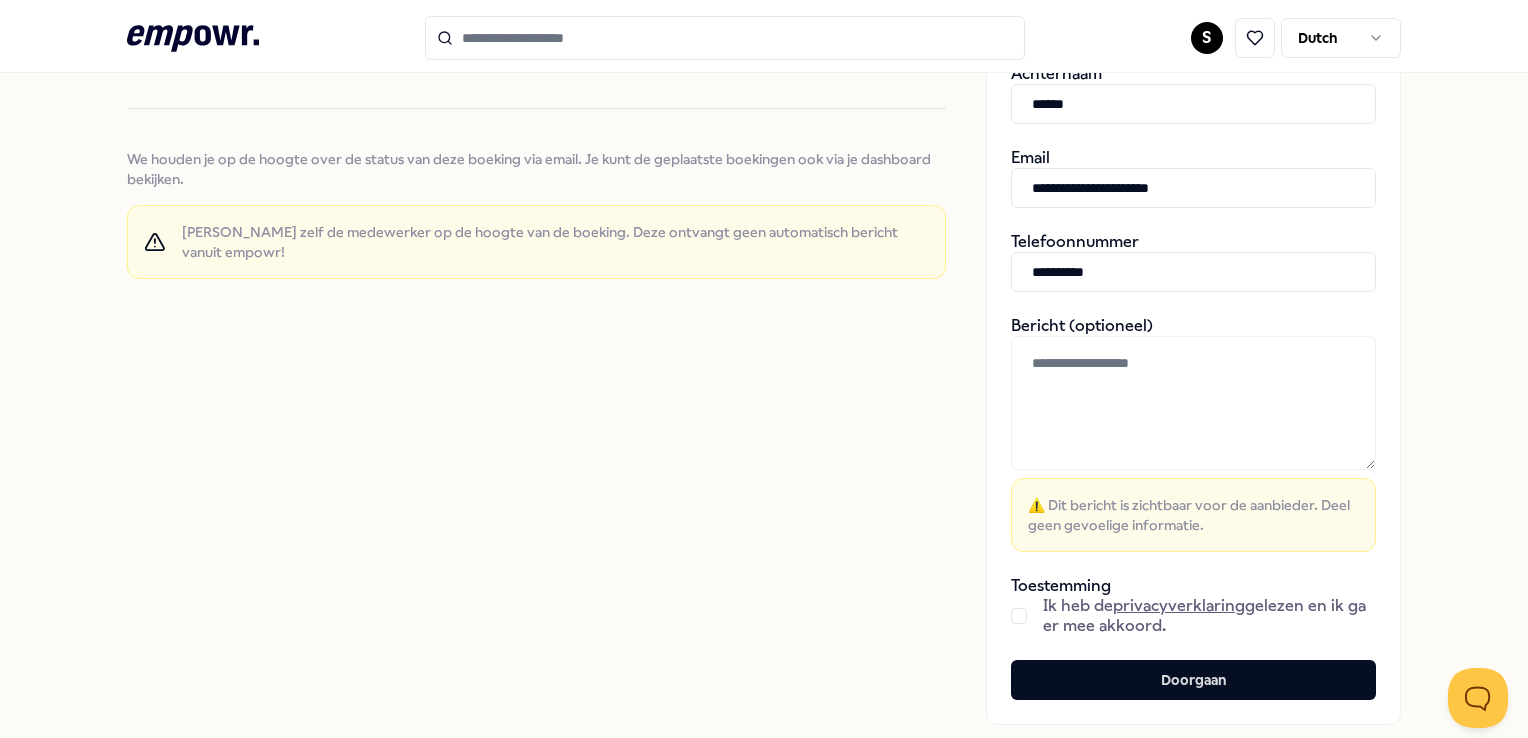 scroll, scrollTop: 500, scrollLeft: 0, axis: vertical 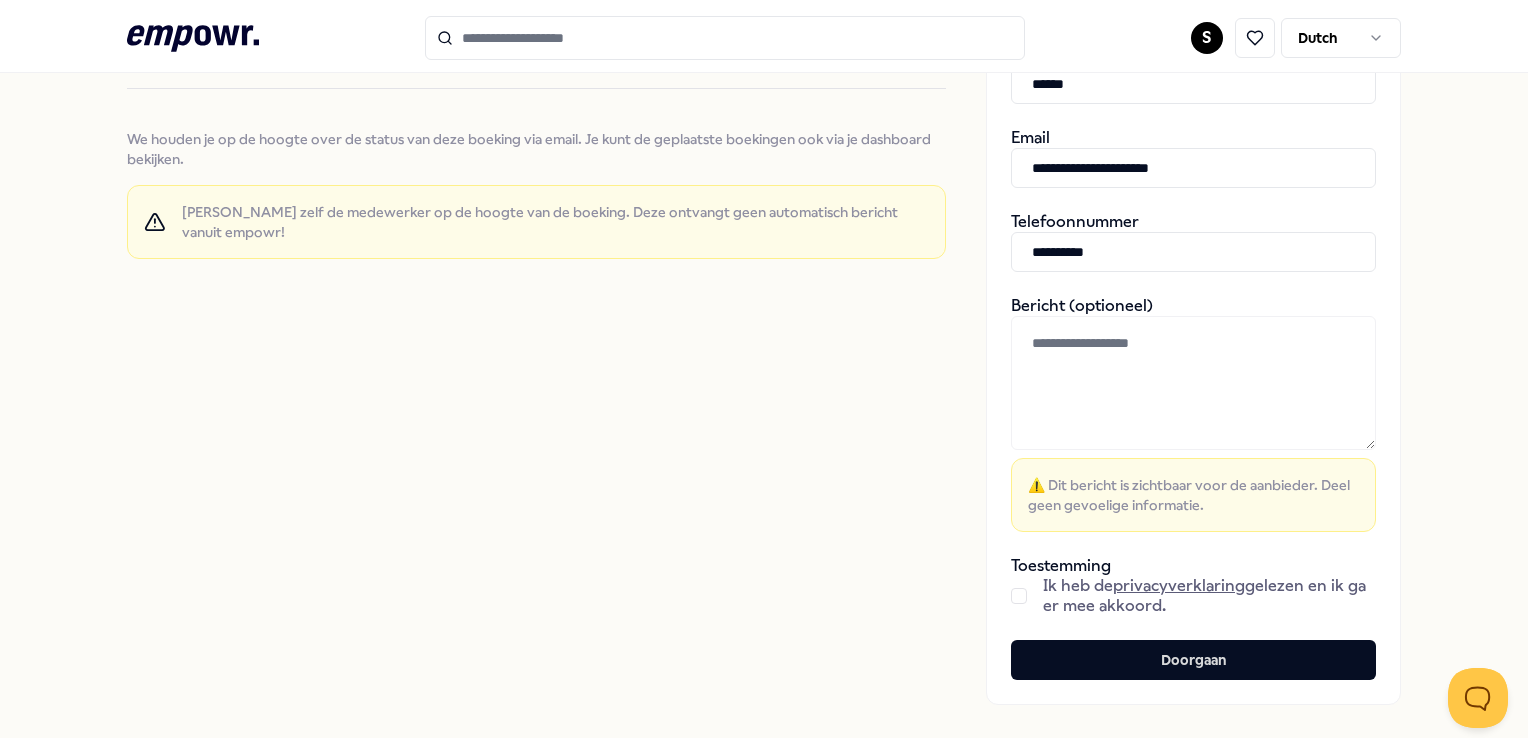type on "**********" 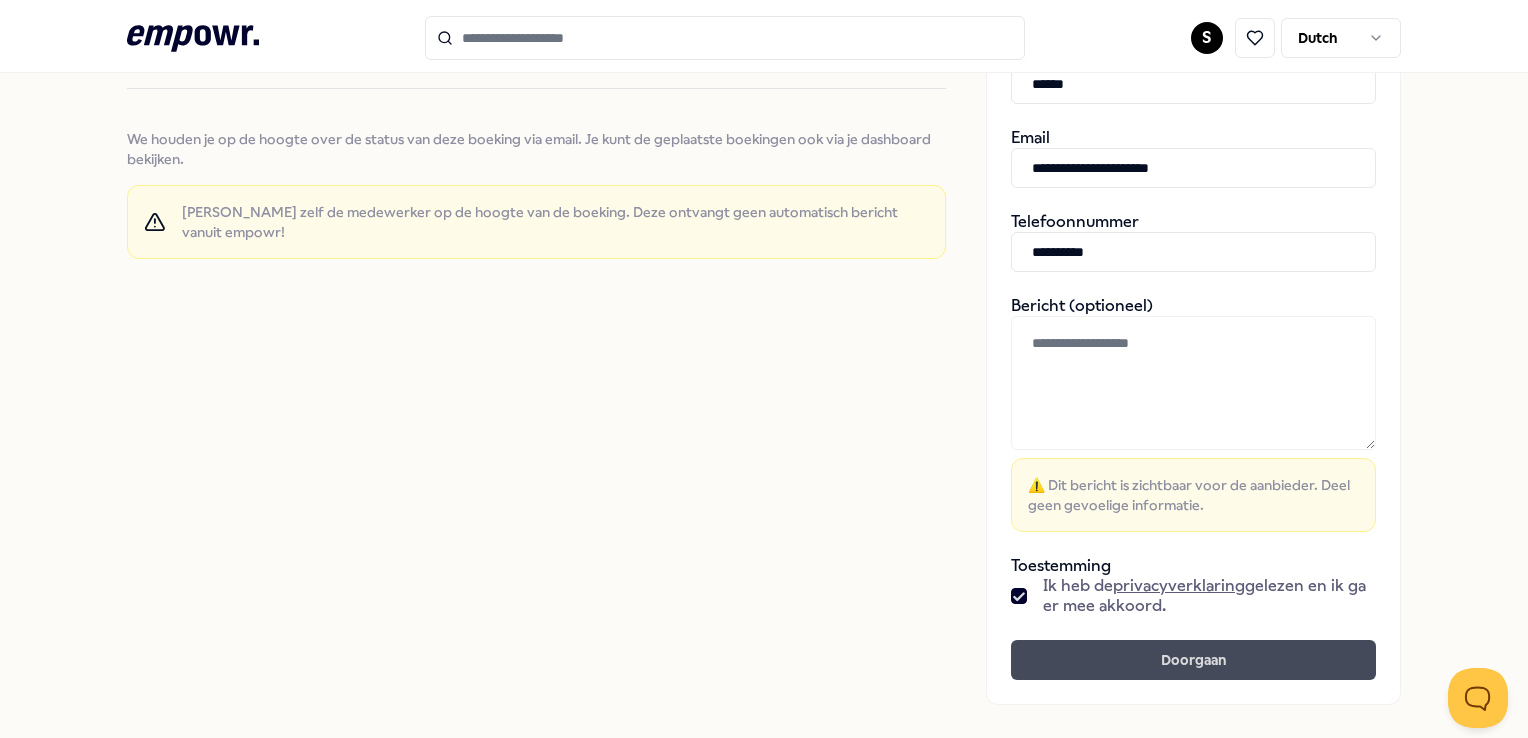 click on "Doorgaan" at bounding box center [1193, 660] 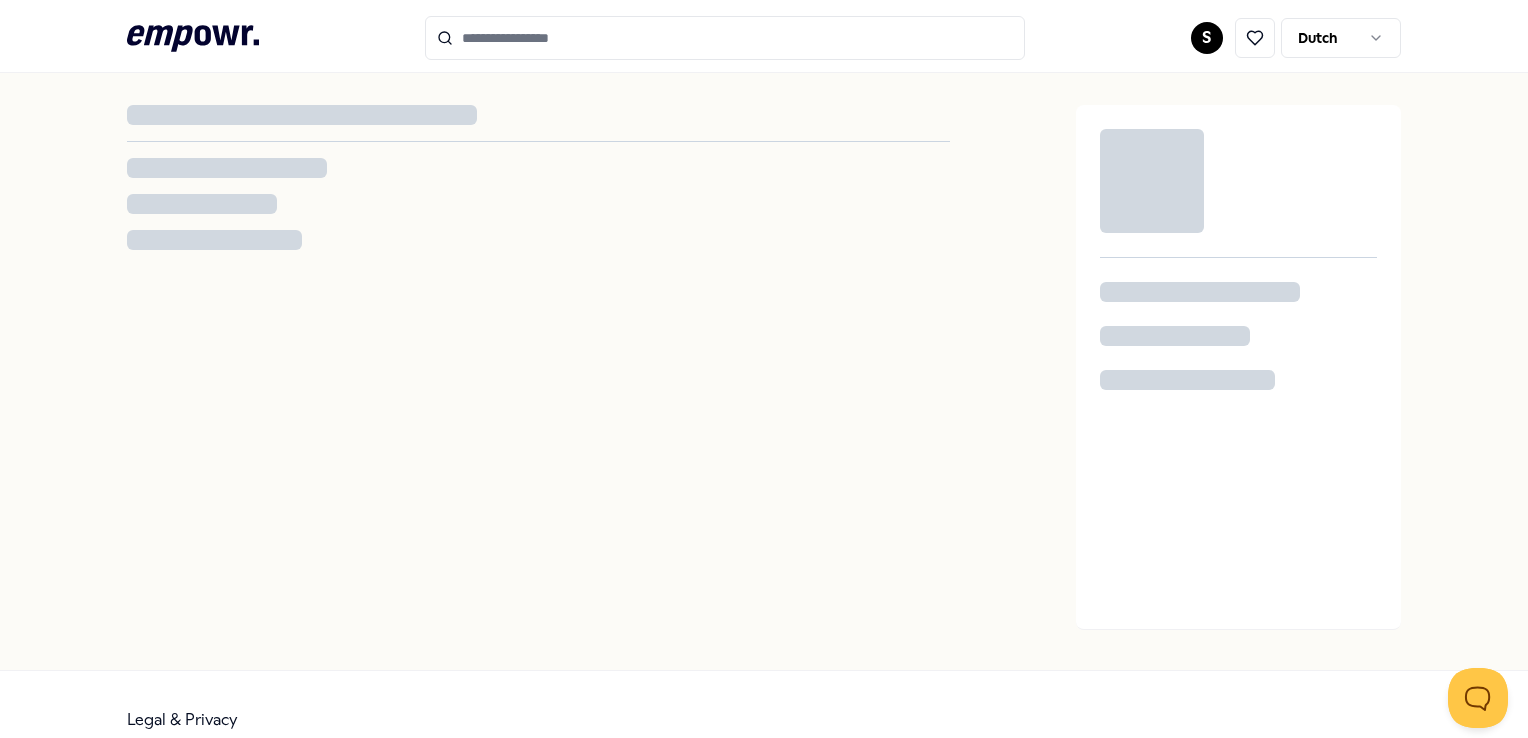 scroll, scrollTop: 0, scrollLeft: 0, axis: both 